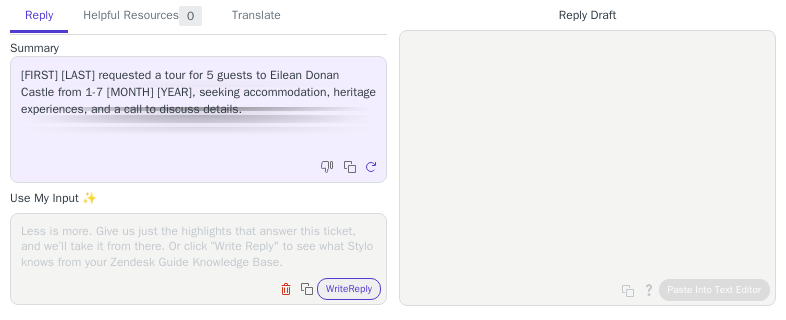 scroll, scrollTop: 0, scrollLeft: 0, axis: both 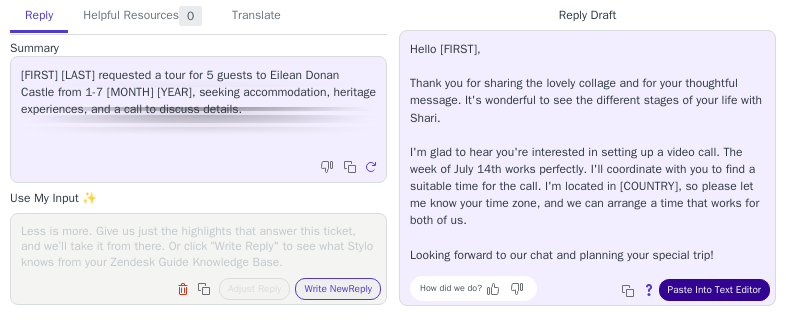 click on "Paste Into Text Editor" at bounding box center [714, 290] 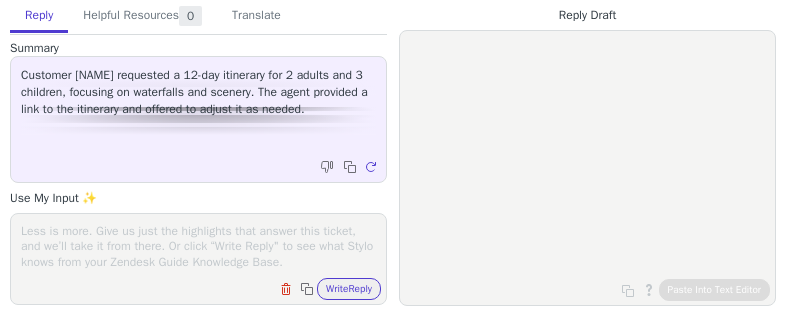 scroll, scrollTop: 0, scrollLeft: 0, axis: both 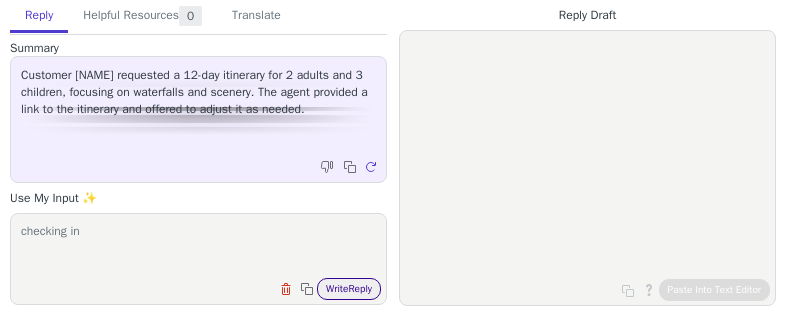 type on "checking in" 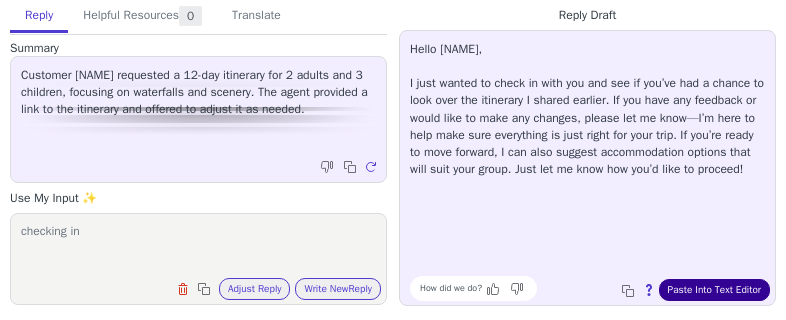 click on "Paste Into Text Editor" at bounding box center [714, 290] 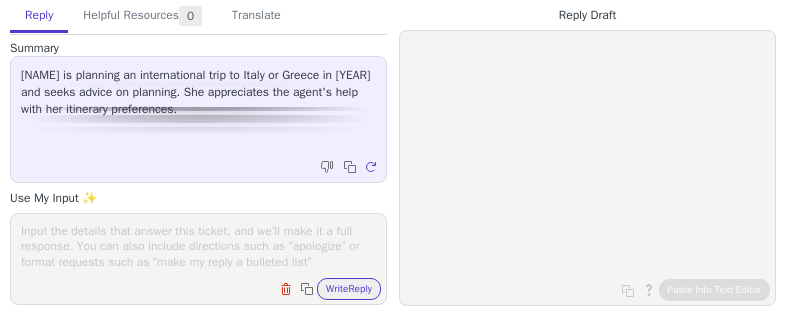 scroll, scrollTop: 0, scrollLeft: 0, axis: both 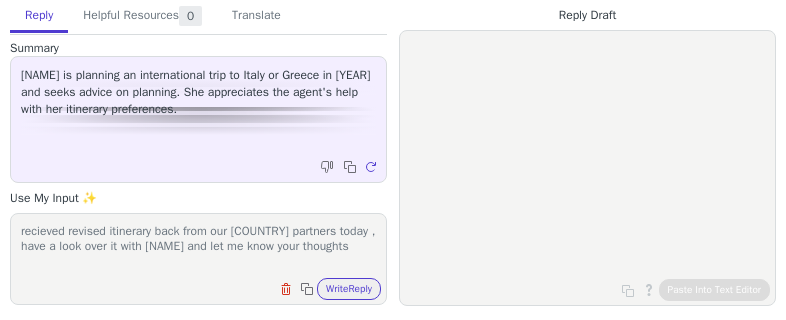 paste on "https://mytour.tripcreator.io/itinerary/?planId=82cbf57f-fb6d-4a75-91ad-62bb223798da" 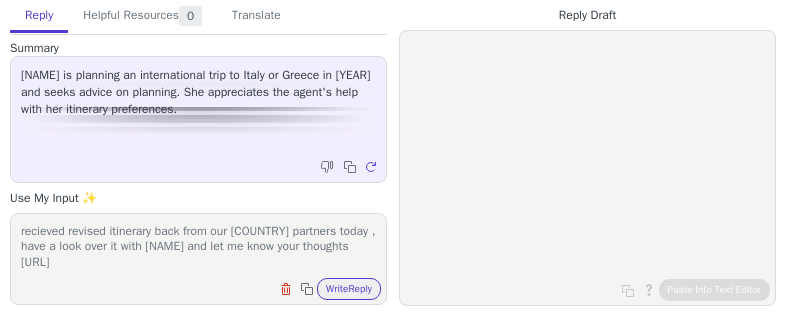 scroll, scrollTop: 16, scrollLeft: 0, axis: vertical 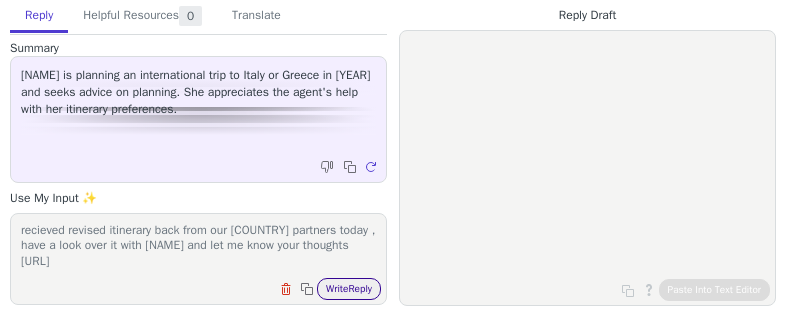type on "recieved revised itinerary back from our italian partners today , have a look over it with kent and let me know your thoughts
https://mytour.tripcreator.io/itinerary/?planId=82cbf57f-fb6d-4a75-91ad-62bb223798da" 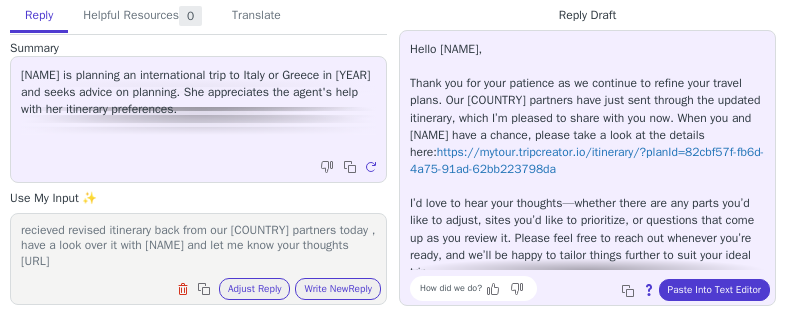 click on "Hello Paula, Thank you for your patience as we continue to refine your travel plans. Our Italian partners have just sent through the updated itinerary, which I’m pleased to share with you now. When you and Kent have a chance, please take a look at the details here:  https://mytour.tripcreator.io/itinerary/?planId=82cbf57f-fb6d-4a75-91ad-62bb223798da I’d love to hear your thoughts—whether there are any parts you’d like to adjust, sites you’d like to prioritize, or questions that come up as you review it. Please feel free to reach out whenever you’re ready, and we’ll be happy to tailor things further to suit your ideal trip. Looking forward to your feedback! How did we do?   Copy to clipboard About this reply Paste Into Text Editor" at bounding box center (587, 168) 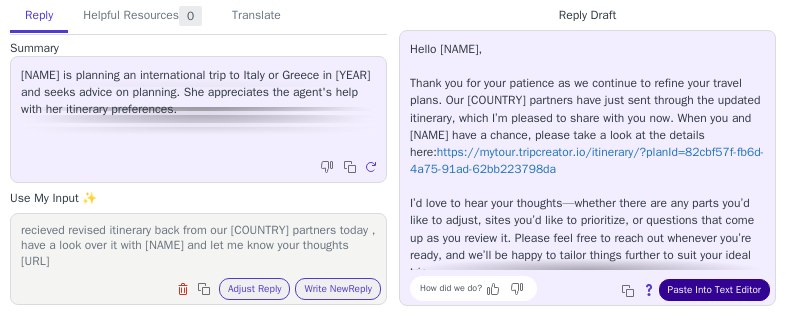 click on "Paste Into Text Editor" at bounding box center (714, 290) 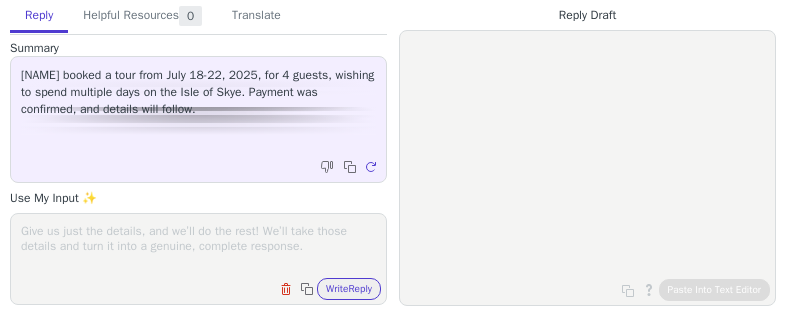 scroll, scrollTop: 0, scrollLeft: 0, axis: both 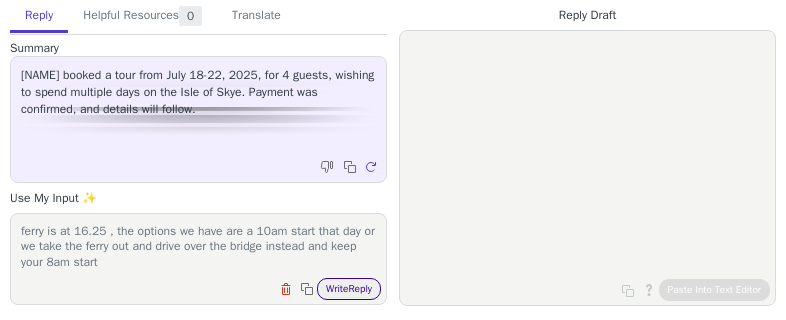 type on "ferry is at 16.25 , the options we have are a 10am start that day or we take the ferry out and drive over the bridge instead and keep your 8am start" 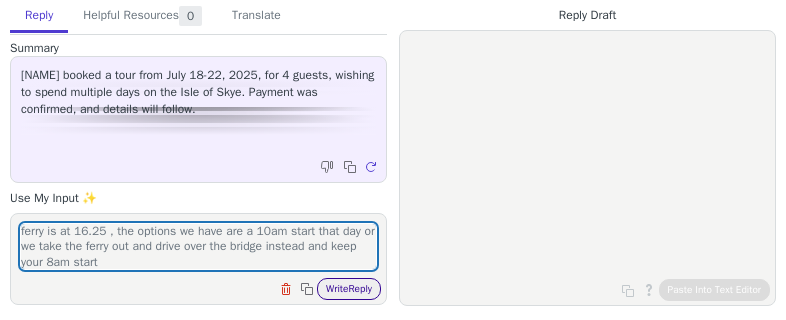 click on "Write  Reply" at bounding box center [349, 289] 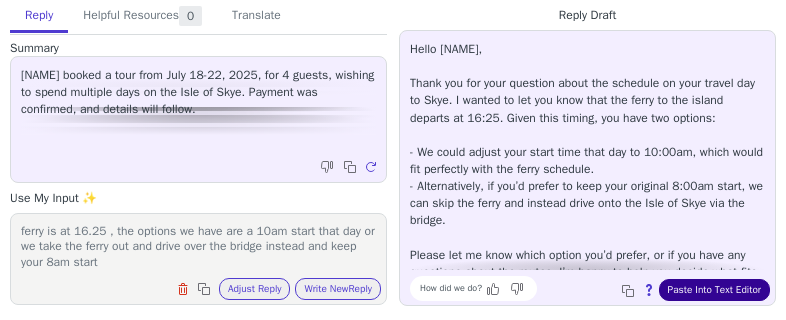 click on "Paste Into Text Editor" at bounding box center (714, 290) 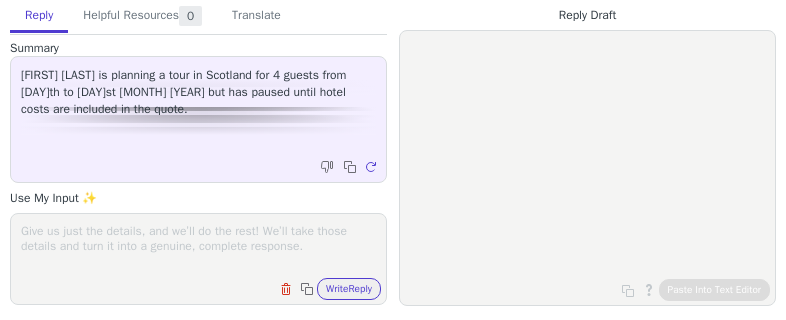 scroll, scrollTop: 0, scrollLeft: 0, axis: both 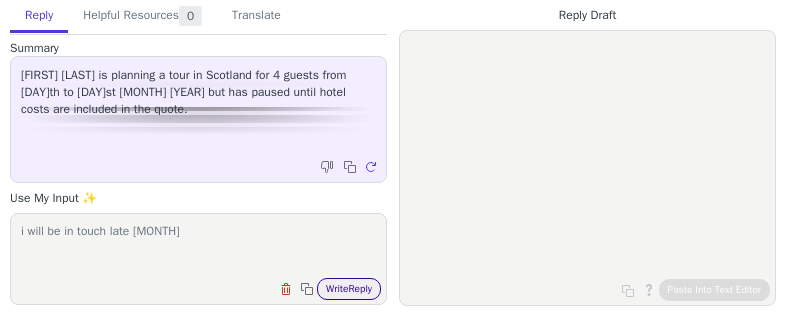 type on "i will be in touch late [MONTH]" 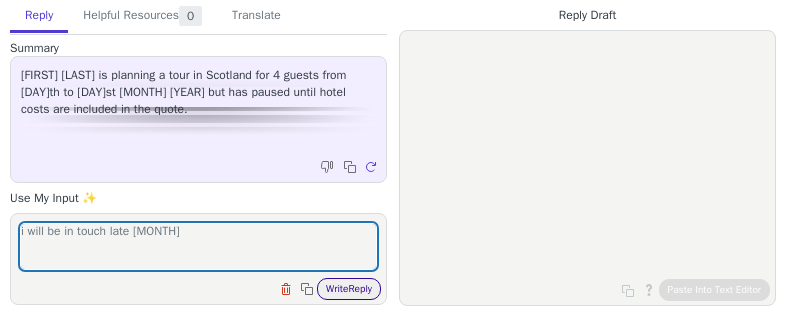 click on "Write  Reply" at bounding box center [349, 289] 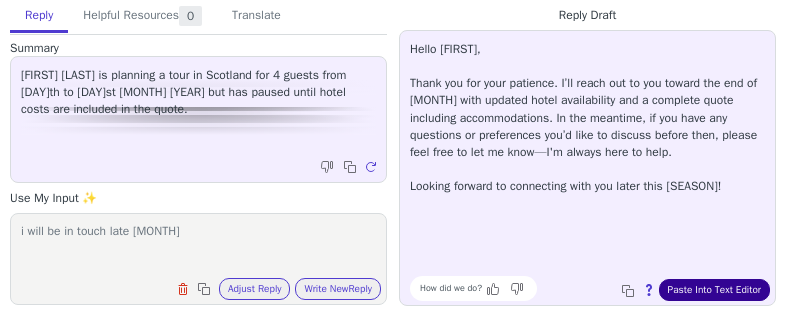 click on "Paste Into Text Editor" at bounding box center [714, 290] 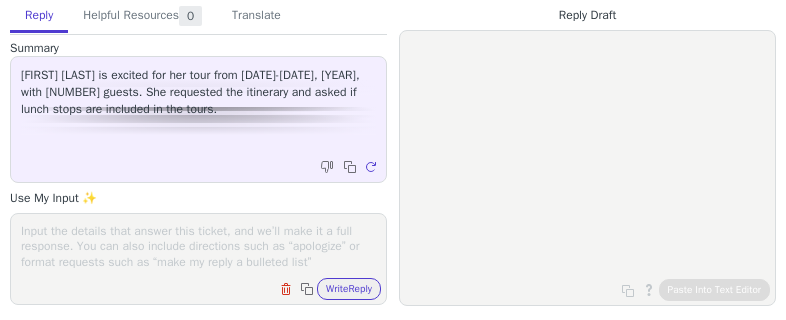 scroll, scrollTop: 0, scrollLeft: 0, axis: both 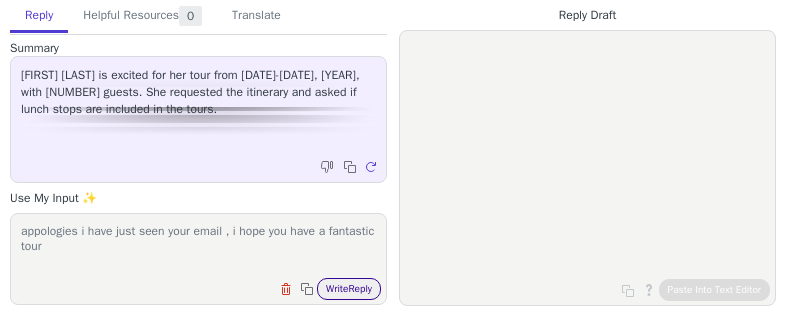 type on "appologies i have just seen your email , i hope you have a fantastic tour" 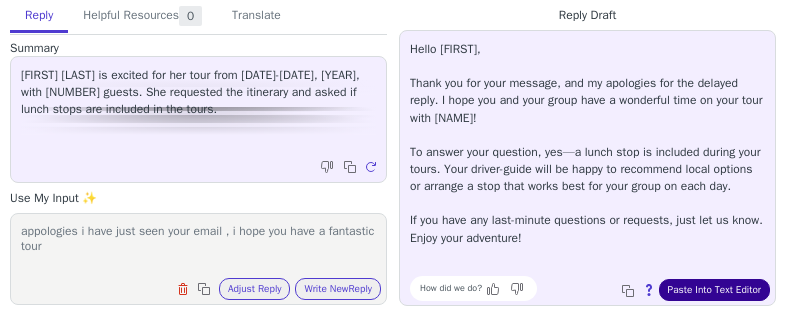 click on "Paste Into Text Editor" at bounding box center (714, 290) 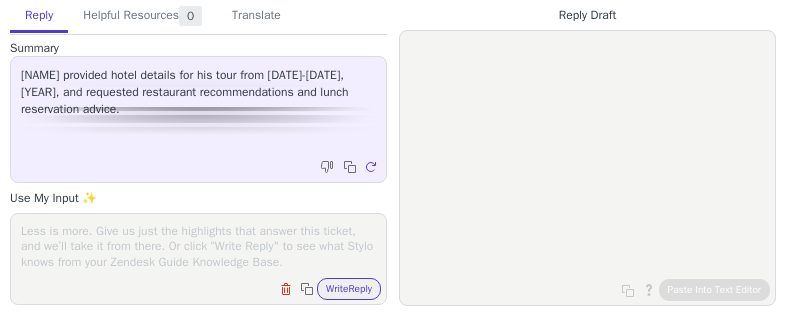 scroll, scrollTop: 0, scrollLeft: 0, axis: both 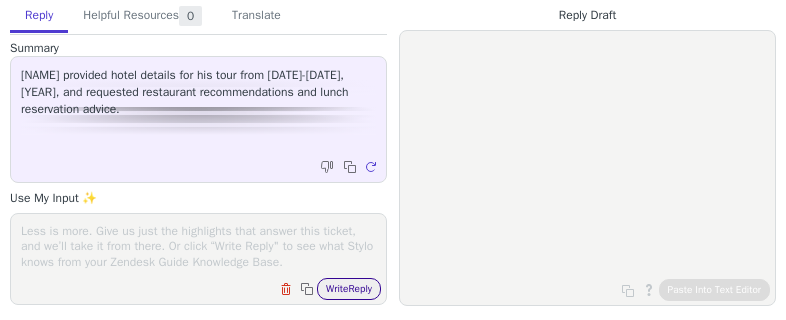 click on "Write  Reply" at bounding box center [349, 289] 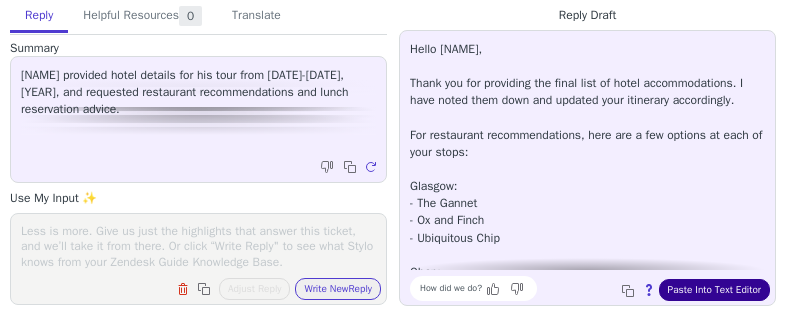click on "Paste Into Text Editor" at bounding box center [714, 290] 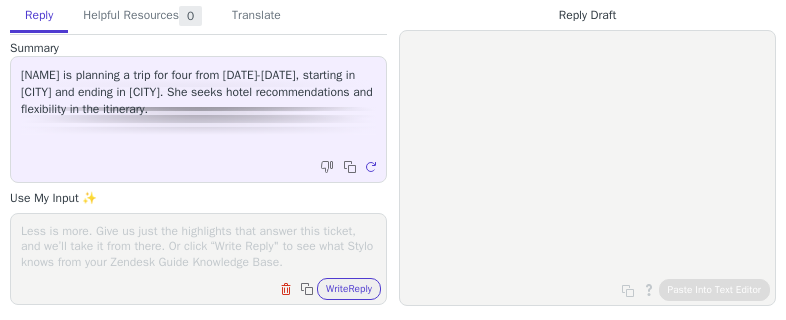 scroll, scrollTop: 0, scrollLeft: 0, axis: both 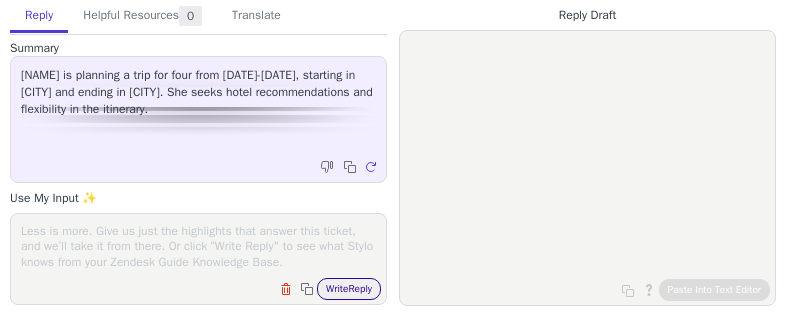 click on "Write  Reply" at bounding box center [349, 289] 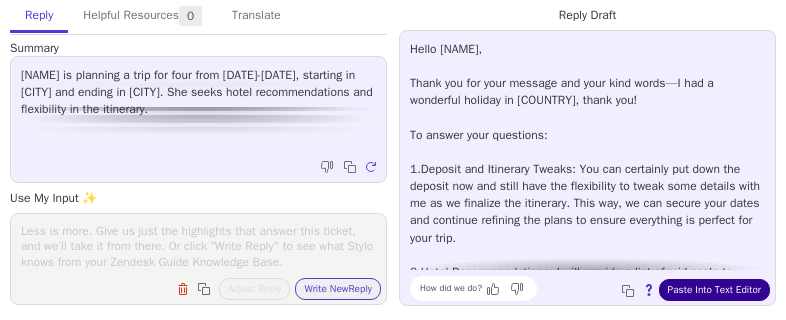 click on "Paste Into Text Editor" at bounding box center (714, 290) 